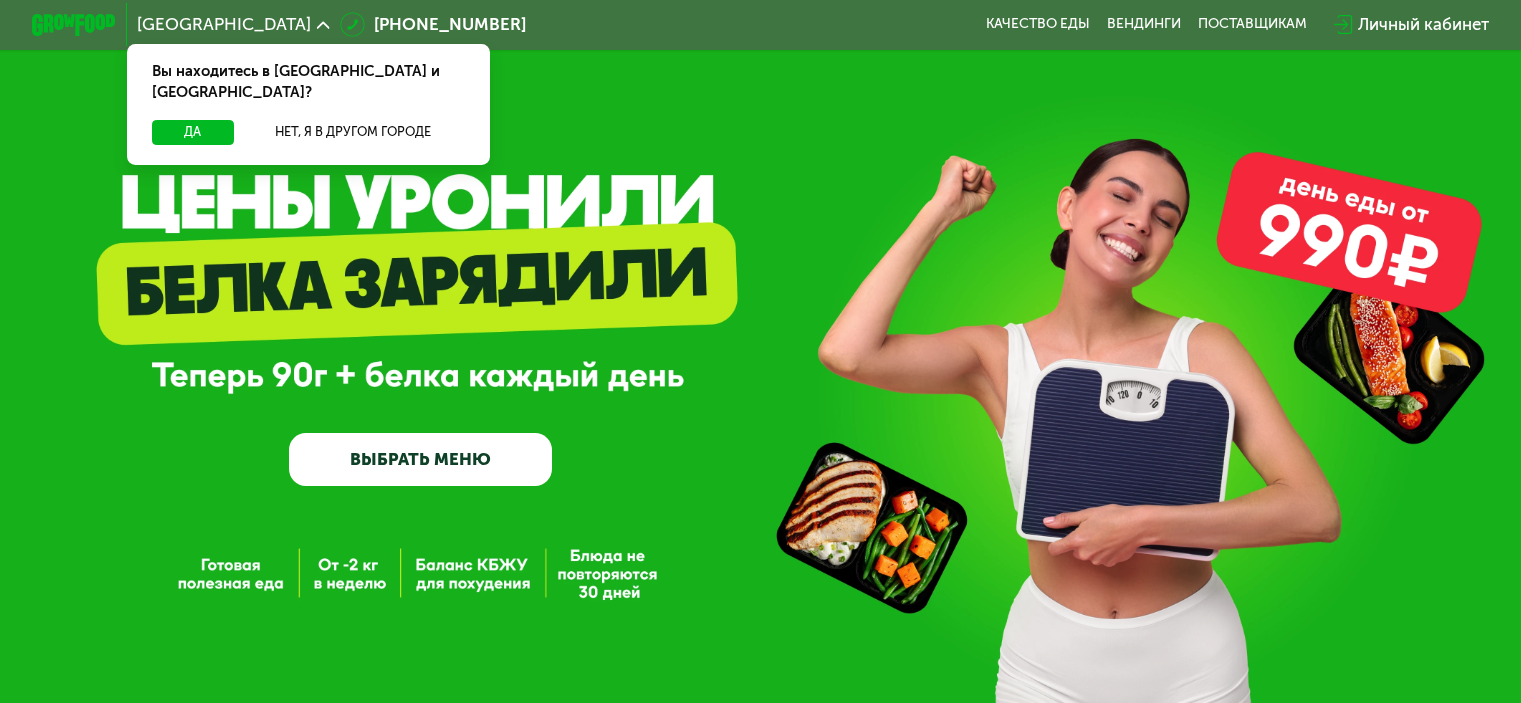 scroll, scrollTop: 0, scrollLeft: 0, axis: both 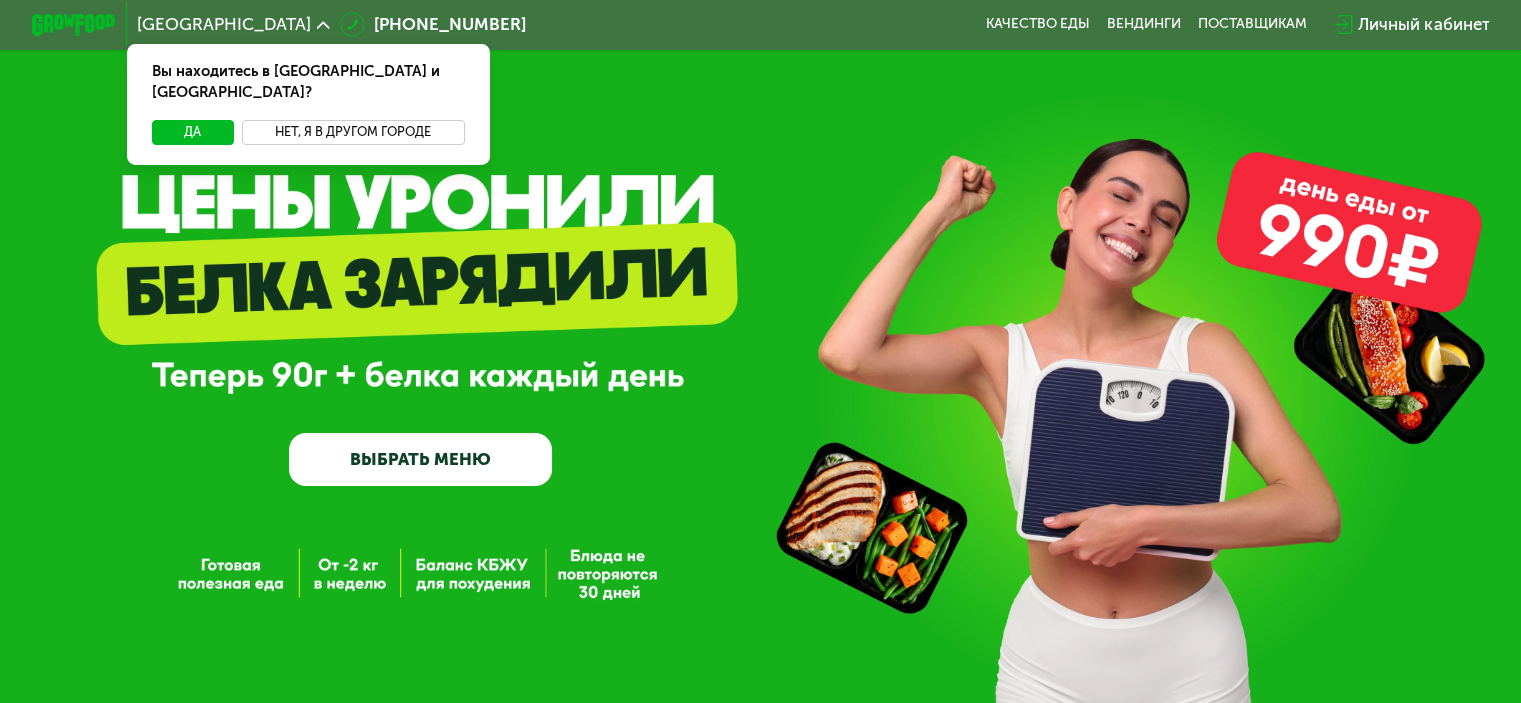 click on "Нет, я в другом городе" at bounding box center (353, 132) 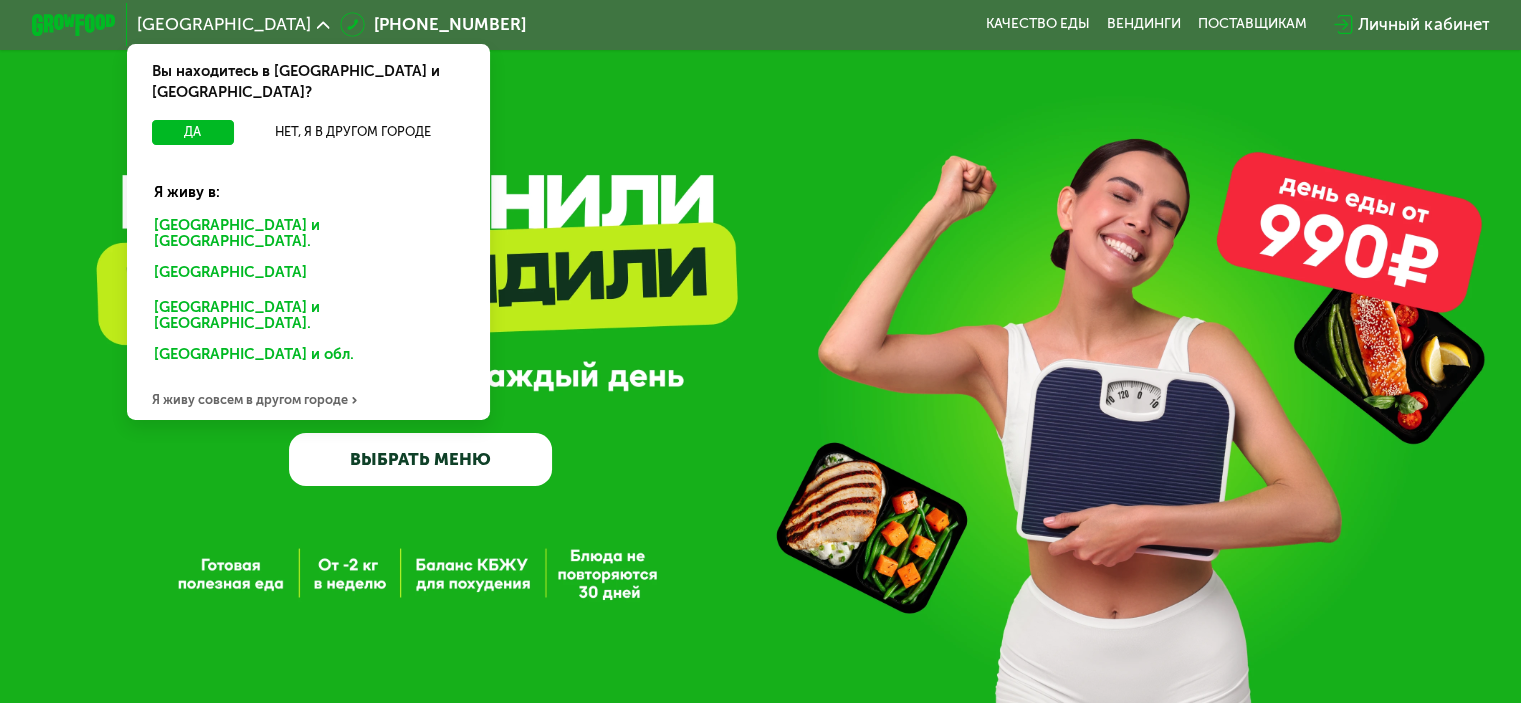 click on "GrowFood — доставка правильного питания  ВЫБРАТЬ МЕНЮ" at bounding box center (760, 359) 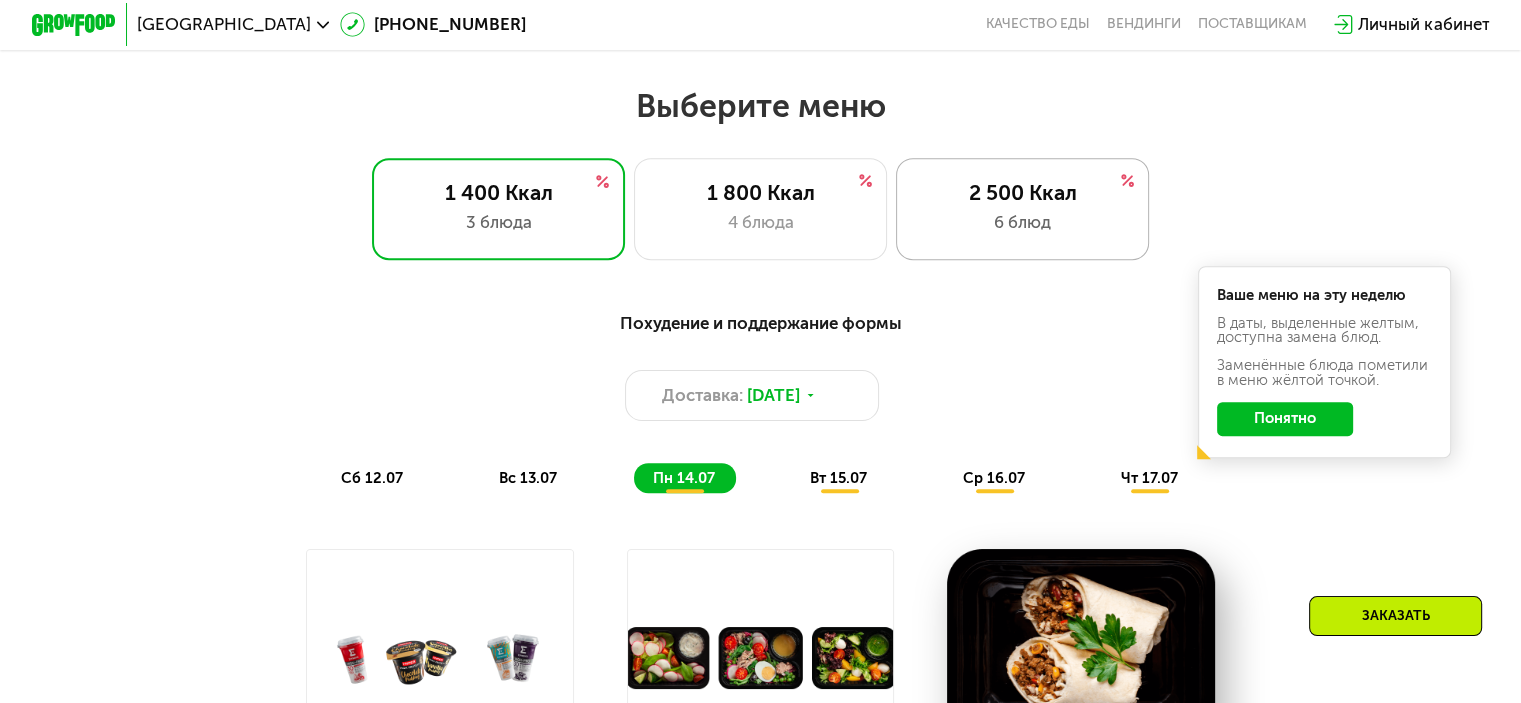 scroll, scrollTop: 900, scrollLeft: 0, axis: vertical 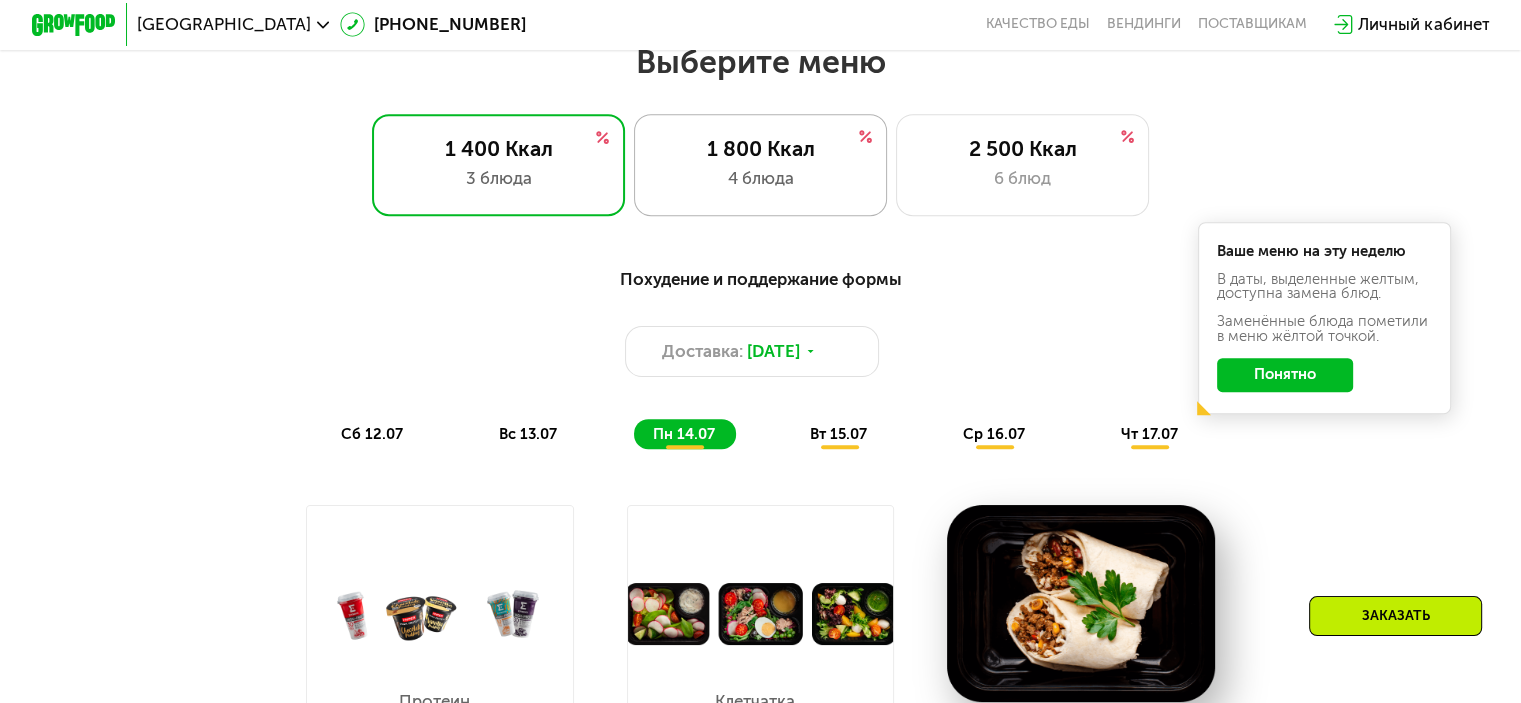 click on "1 800 Ккал" at bounding box center (760, 148) 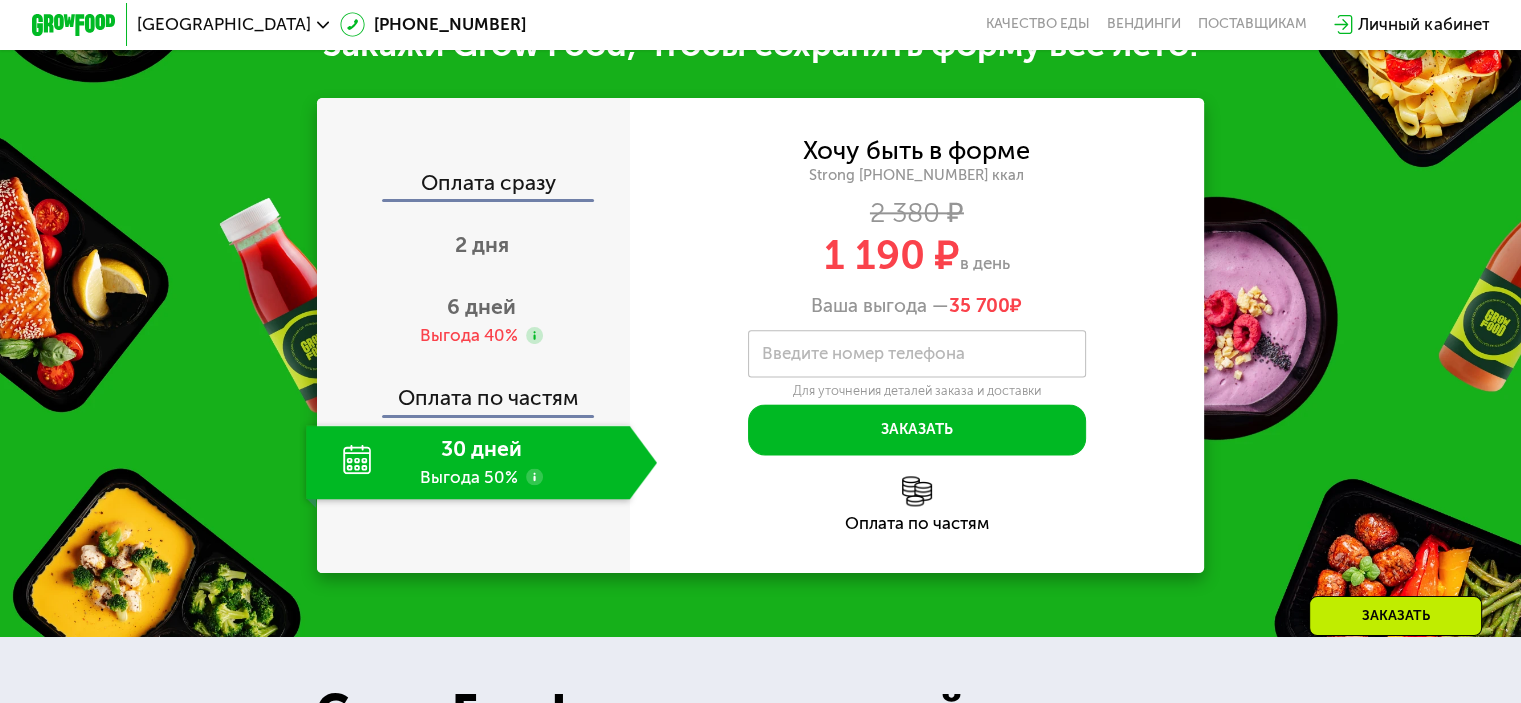 scroll, scrollTop: 2500, scrollLeft: 0, axis: vertical 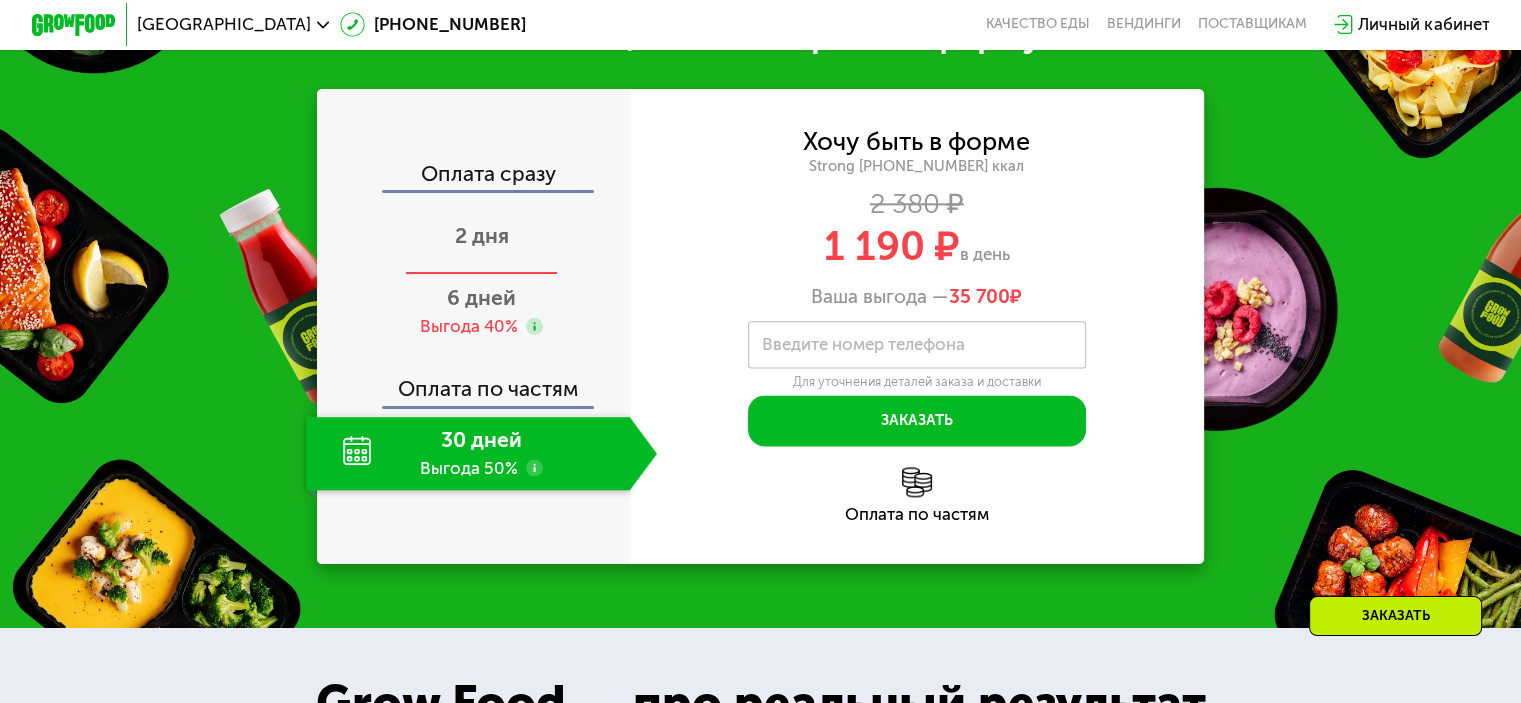 click on "2 дня" at bounding box center [482, 235] 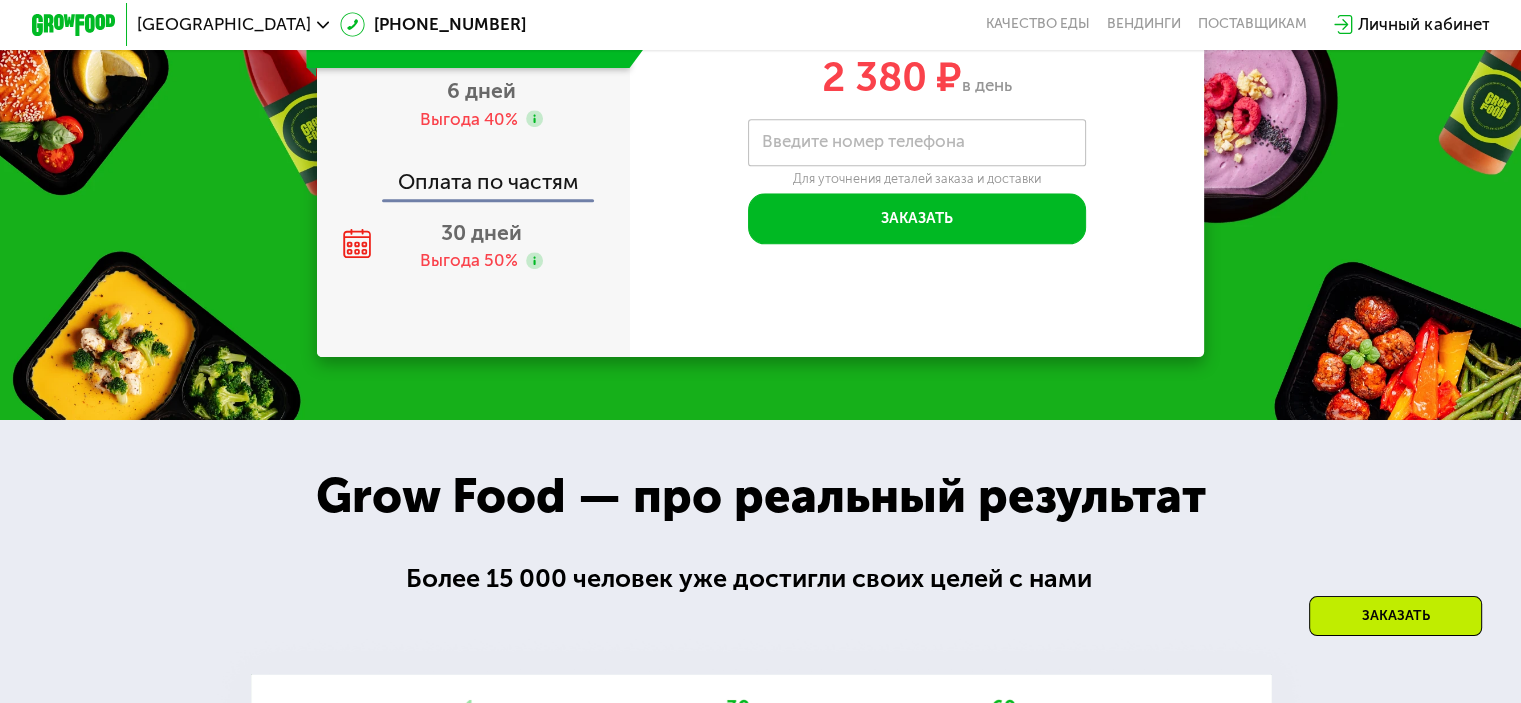 scroll, scrollTop: 2244, scrollLeft: 0, axis: vertical 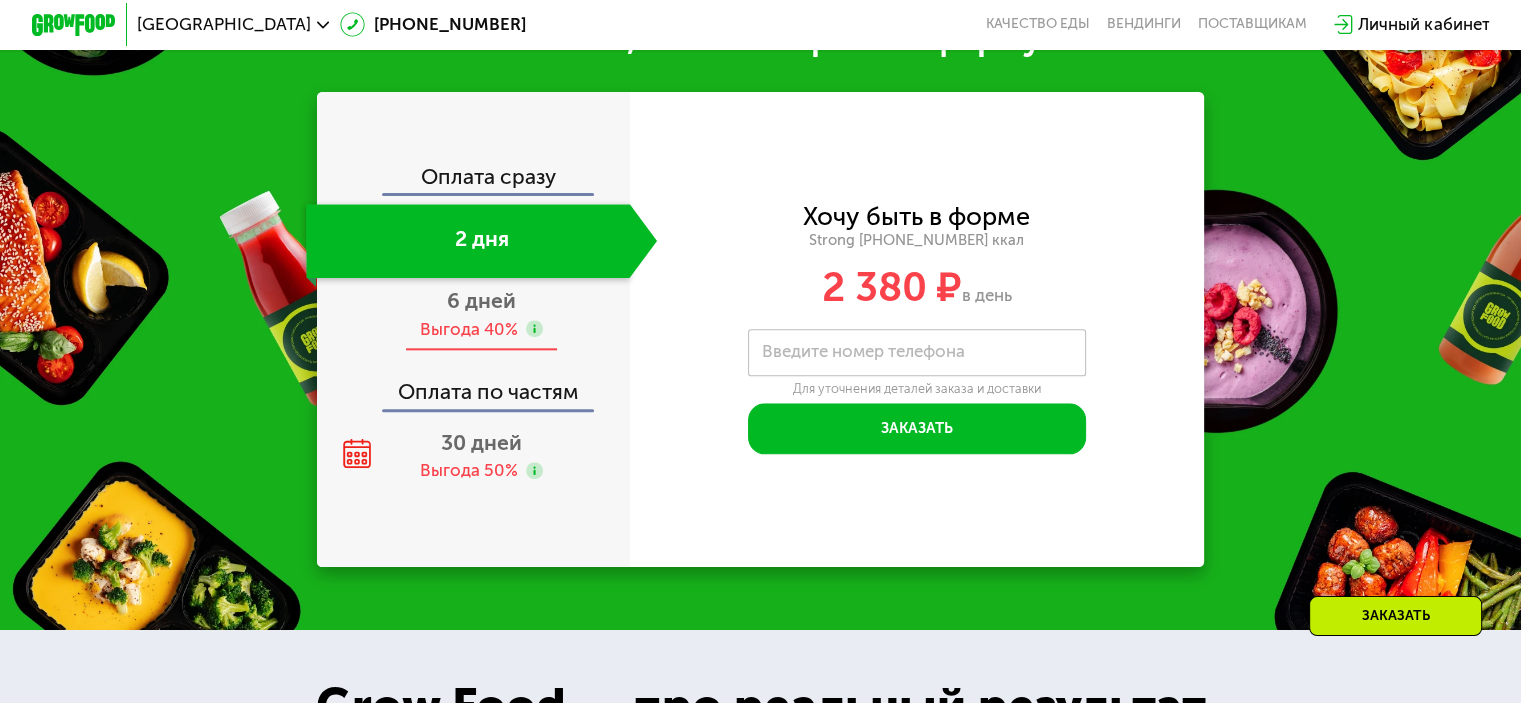 click on "6 дней" at bounding box center [481, 300] 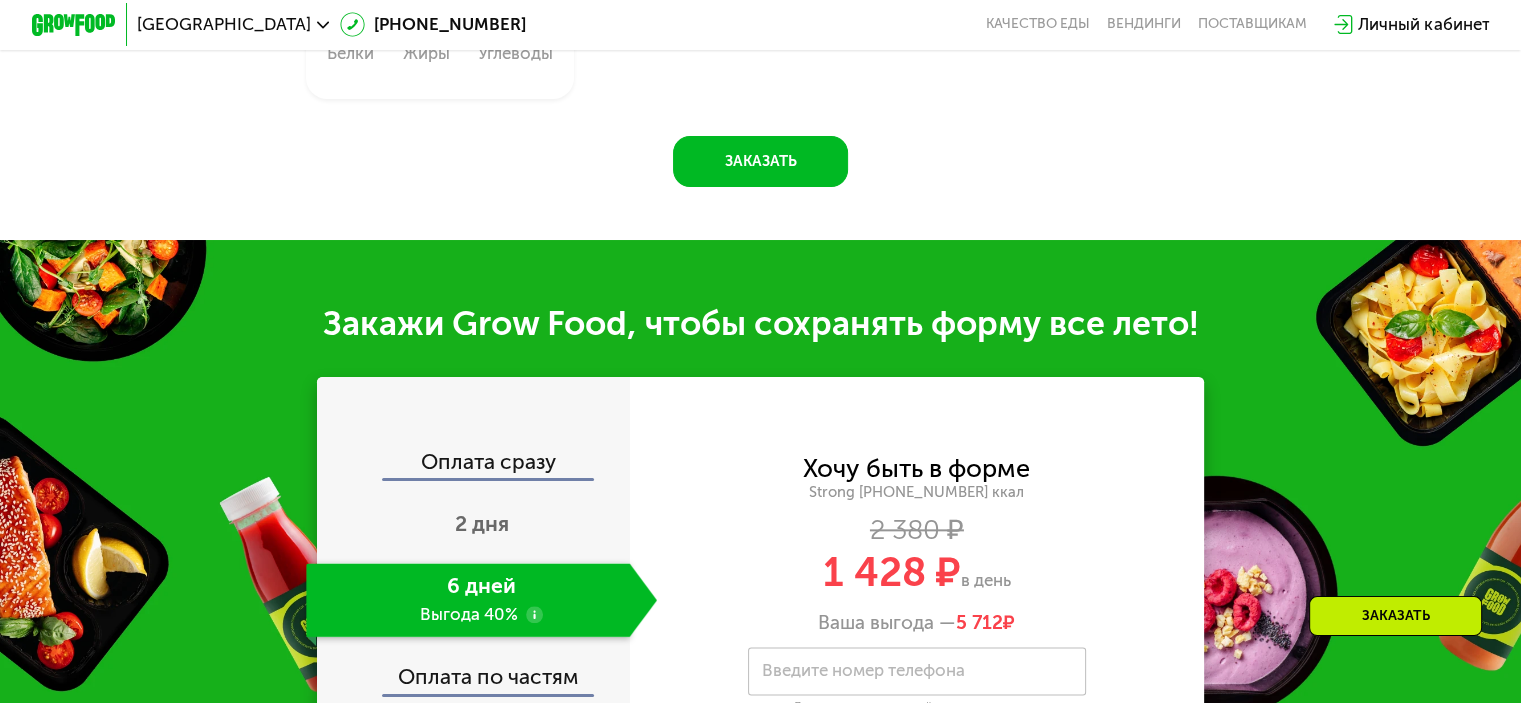 scroll, scrollTop: 2500, scrollLeft: 0, axis: vertical 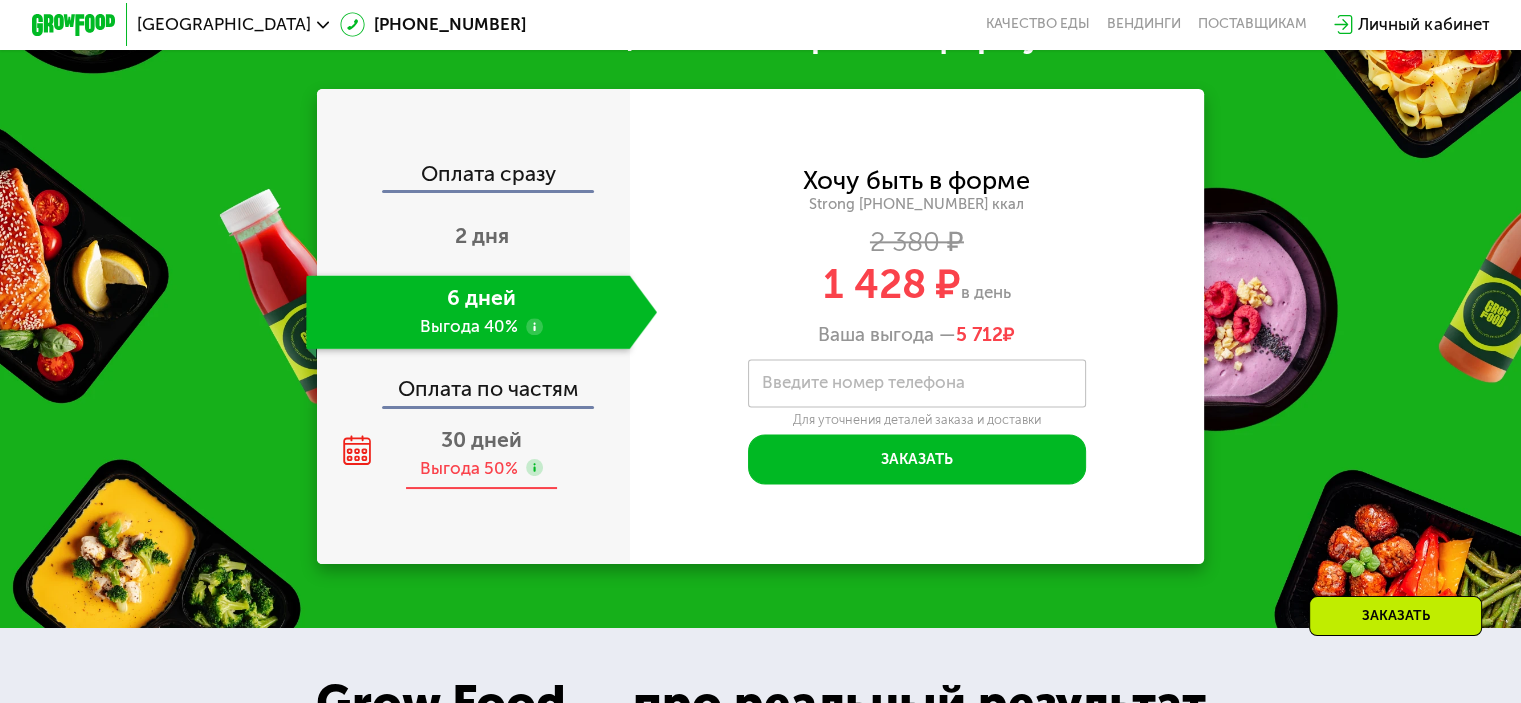 click on "30 дней" at bounding box center (481, 439) 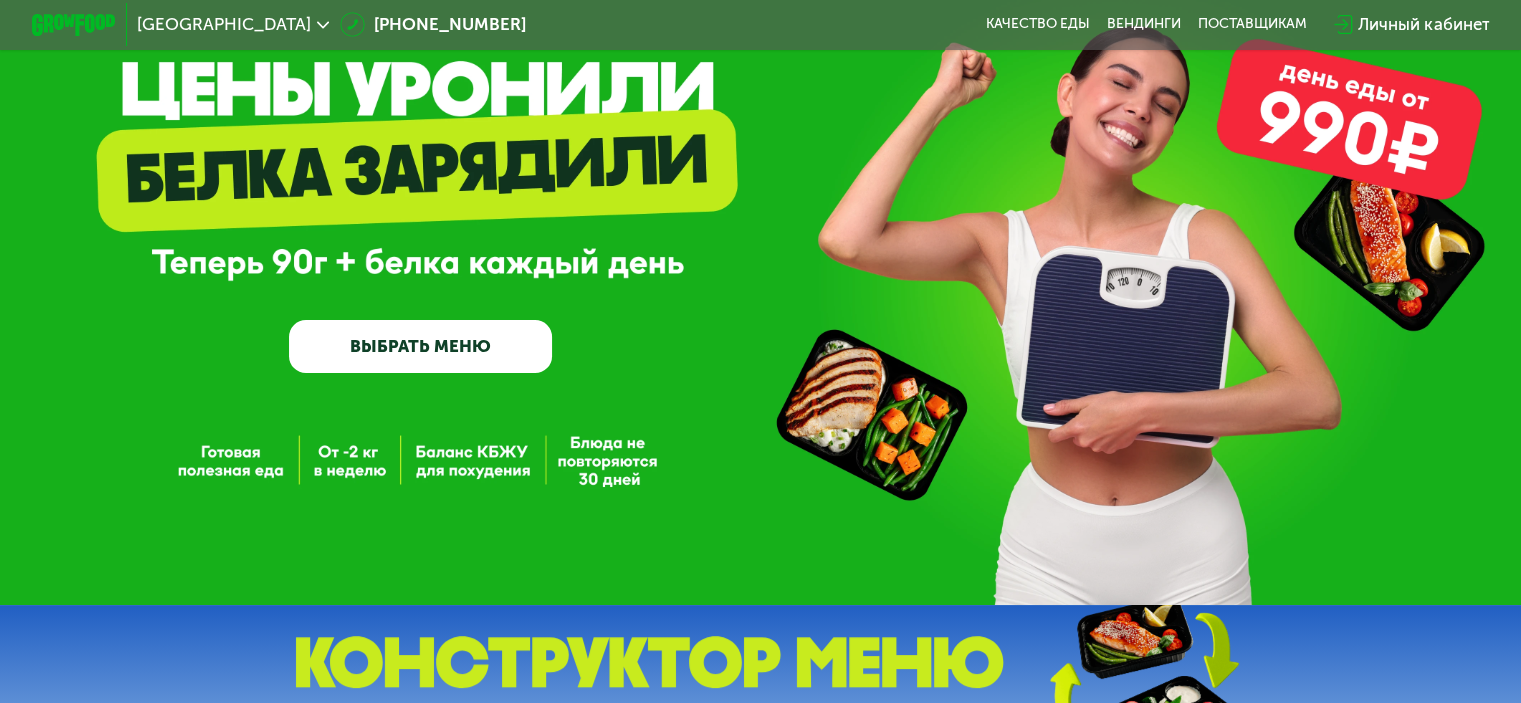 scroll, scrollTop: 0, scrollLeft: 0, axis: both 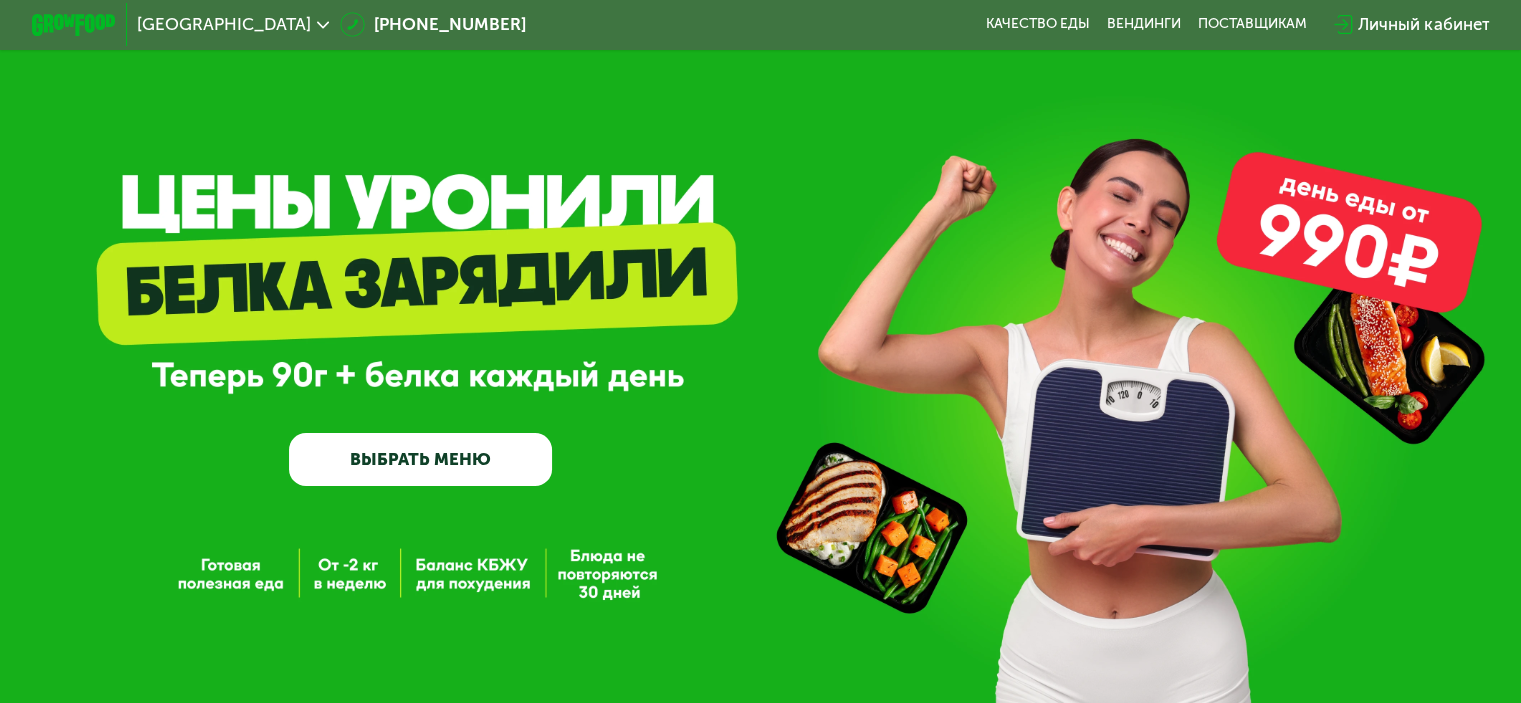 click 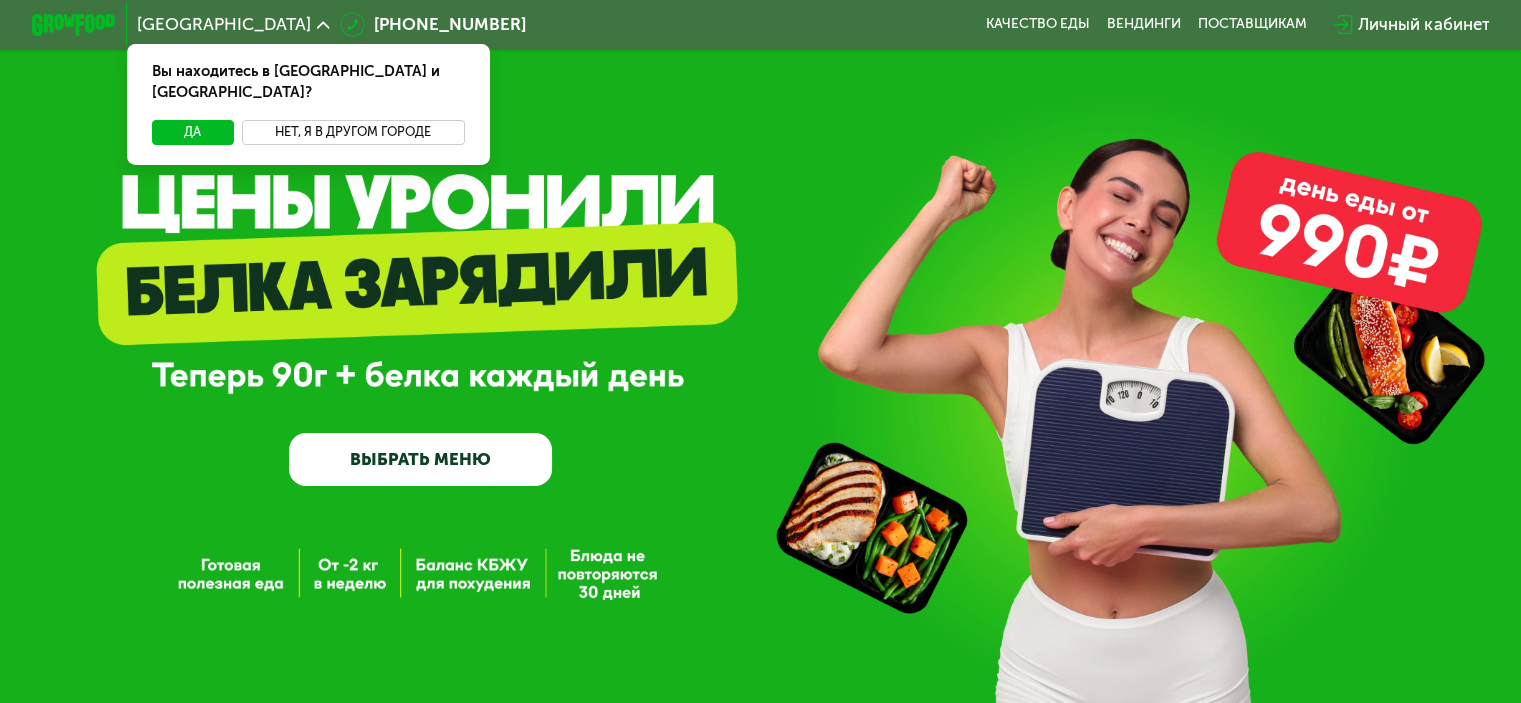 click on "Нет, я в другом городе" at bounding box center [353, 132] 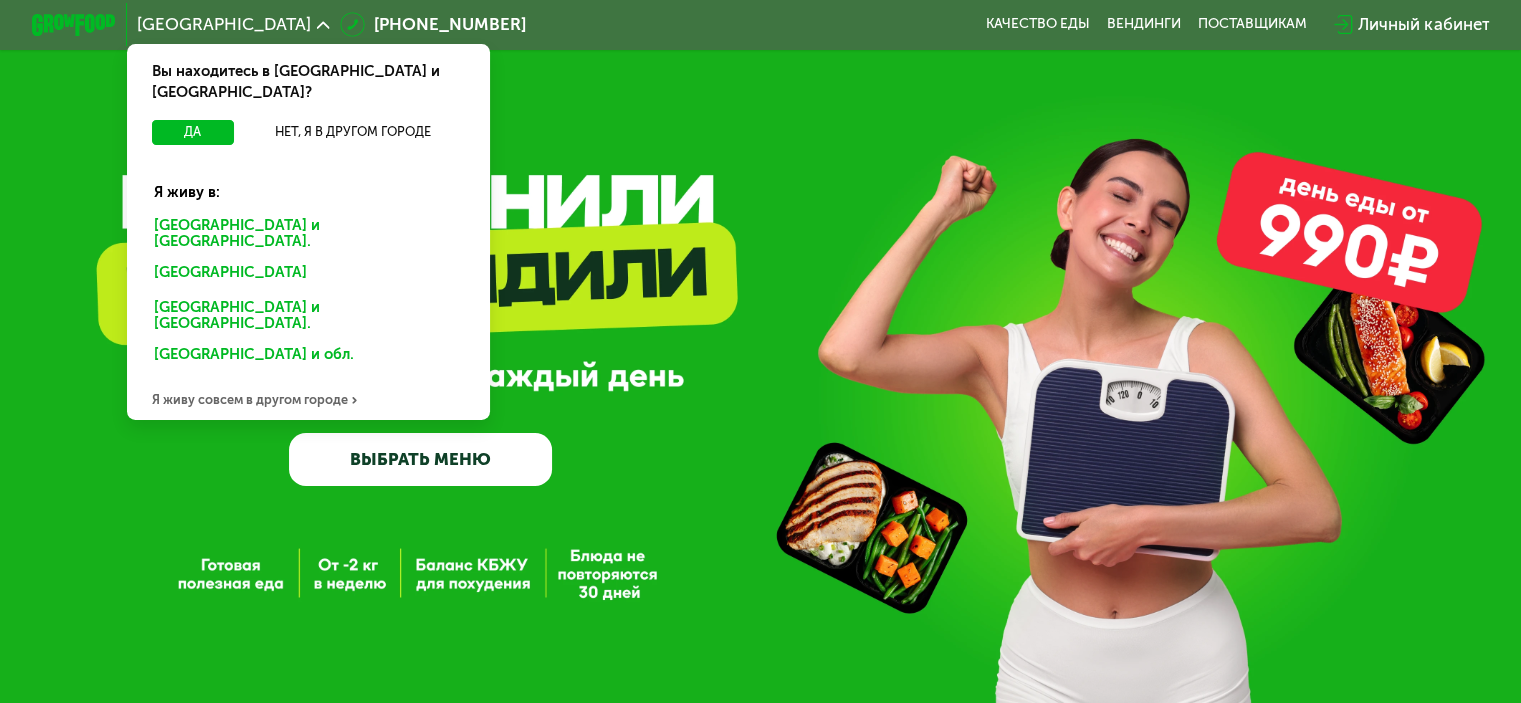 click on "[GEOGRAPHIC_DATA] и [GEOGRAPHIC_DATA]." 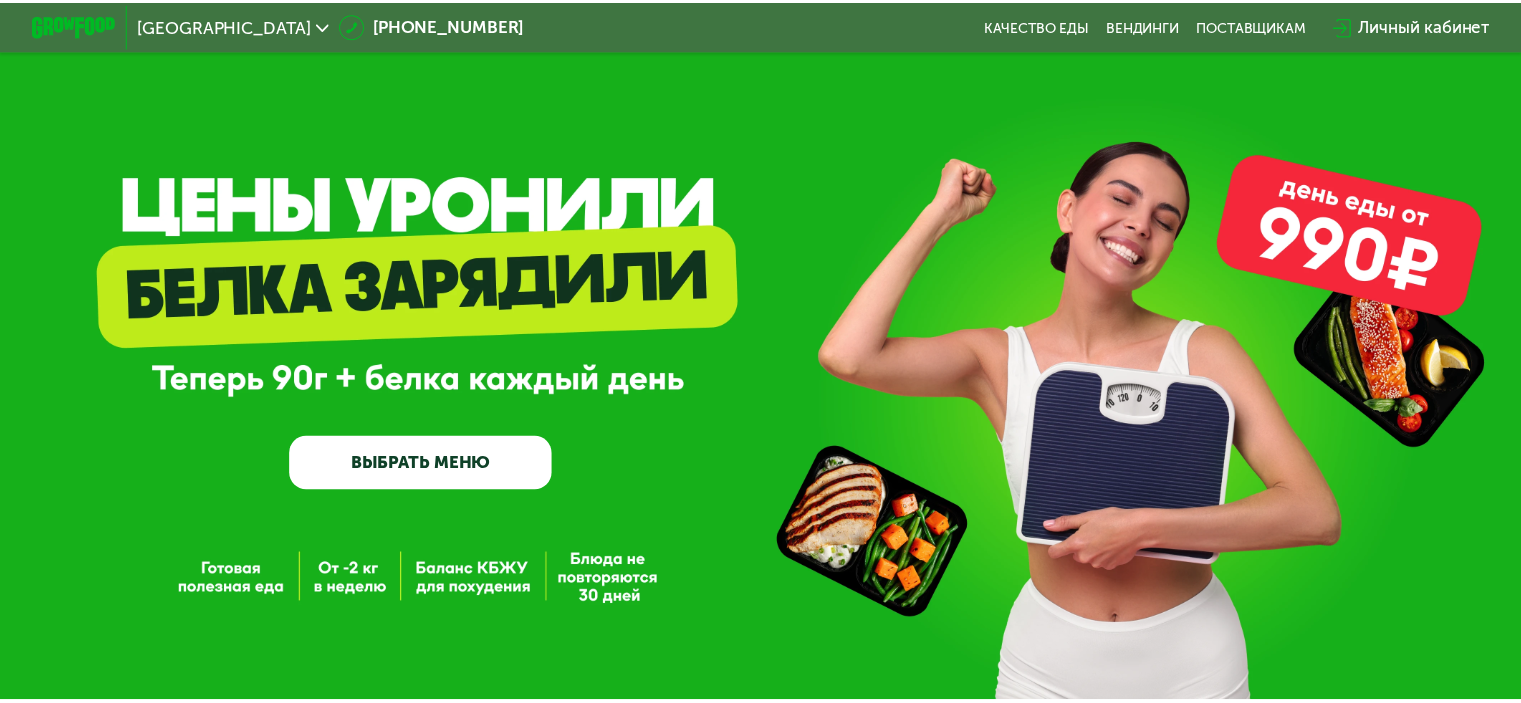 scroll, scrollTop: 0, scrollLeft: 0, axis: both 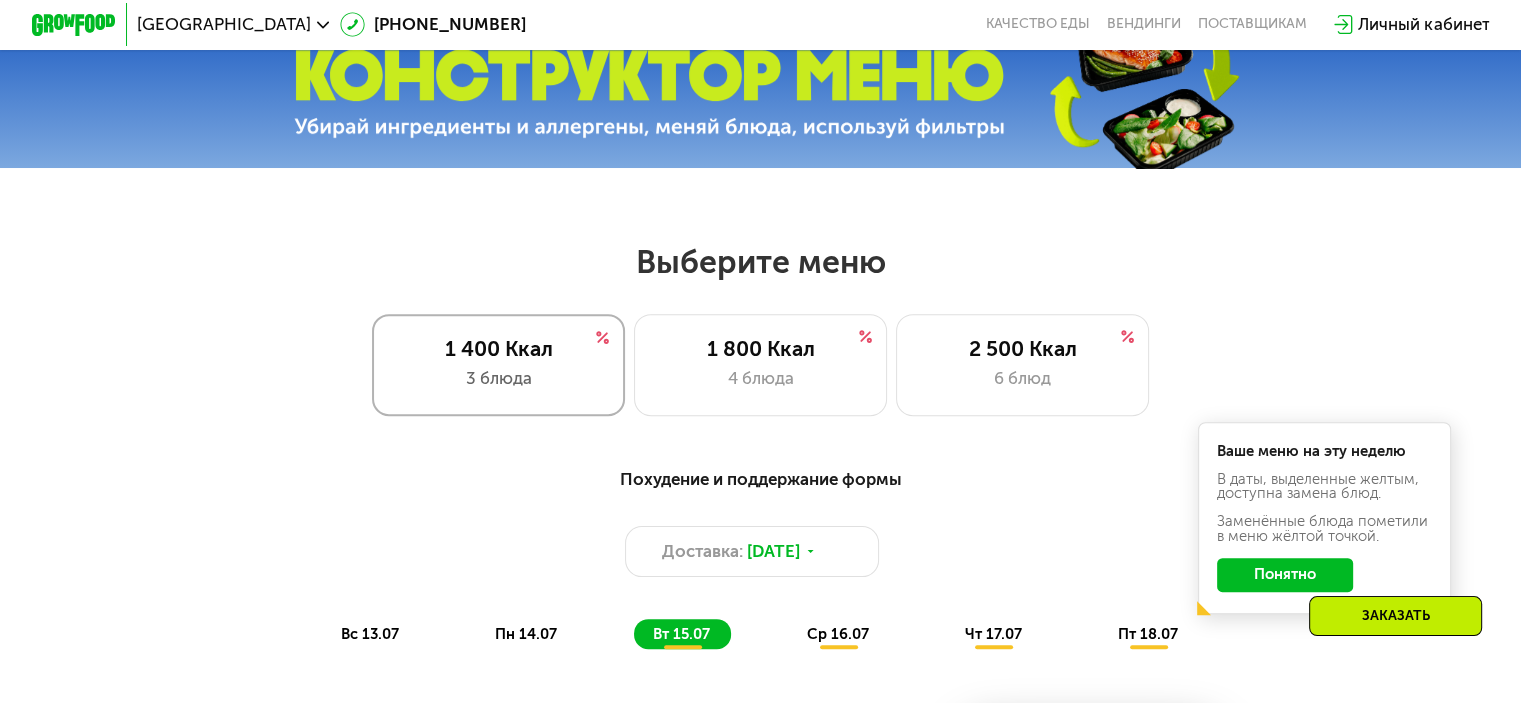 click on "1 400 Ккал" at bounding box center [498, 348] 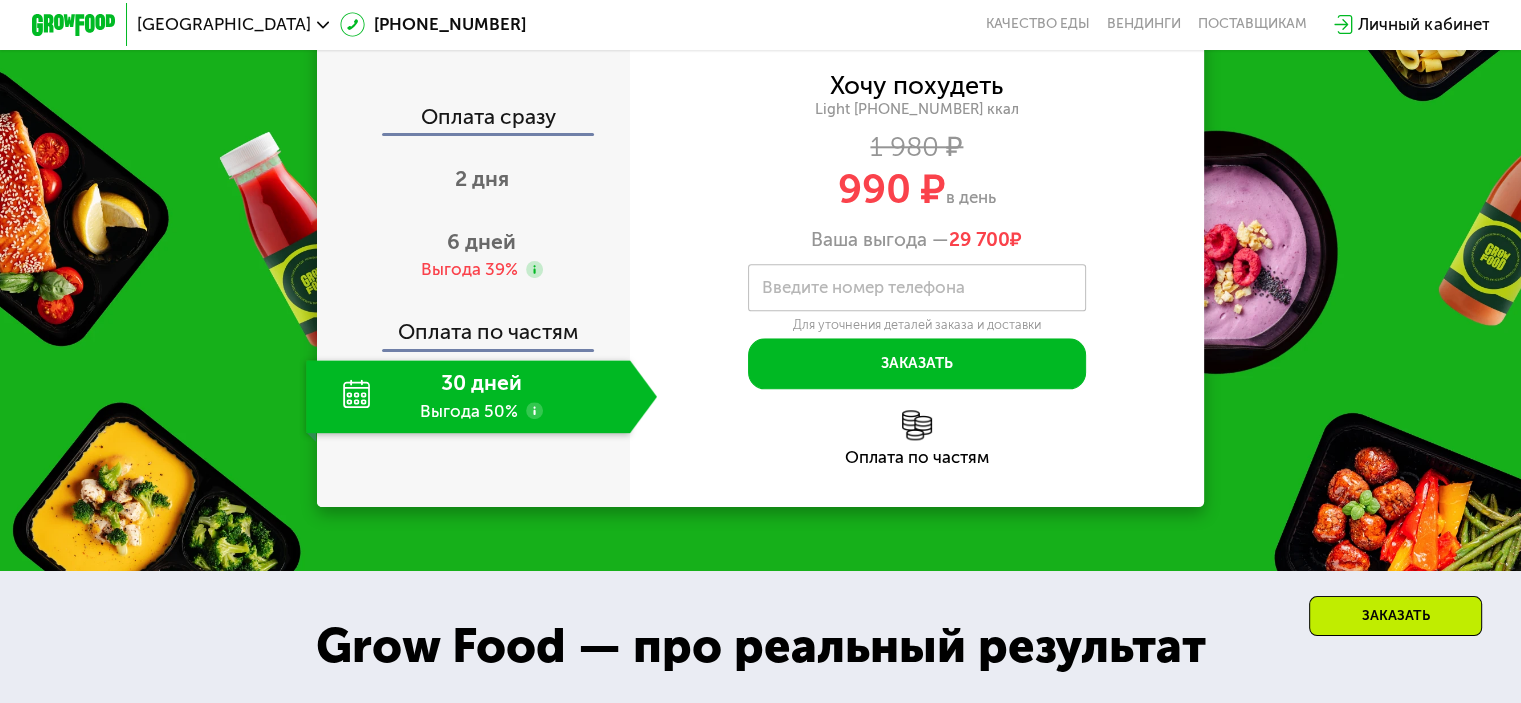 scroll, scrollTop: 2200, scrollLeft: 0, axis: vertical 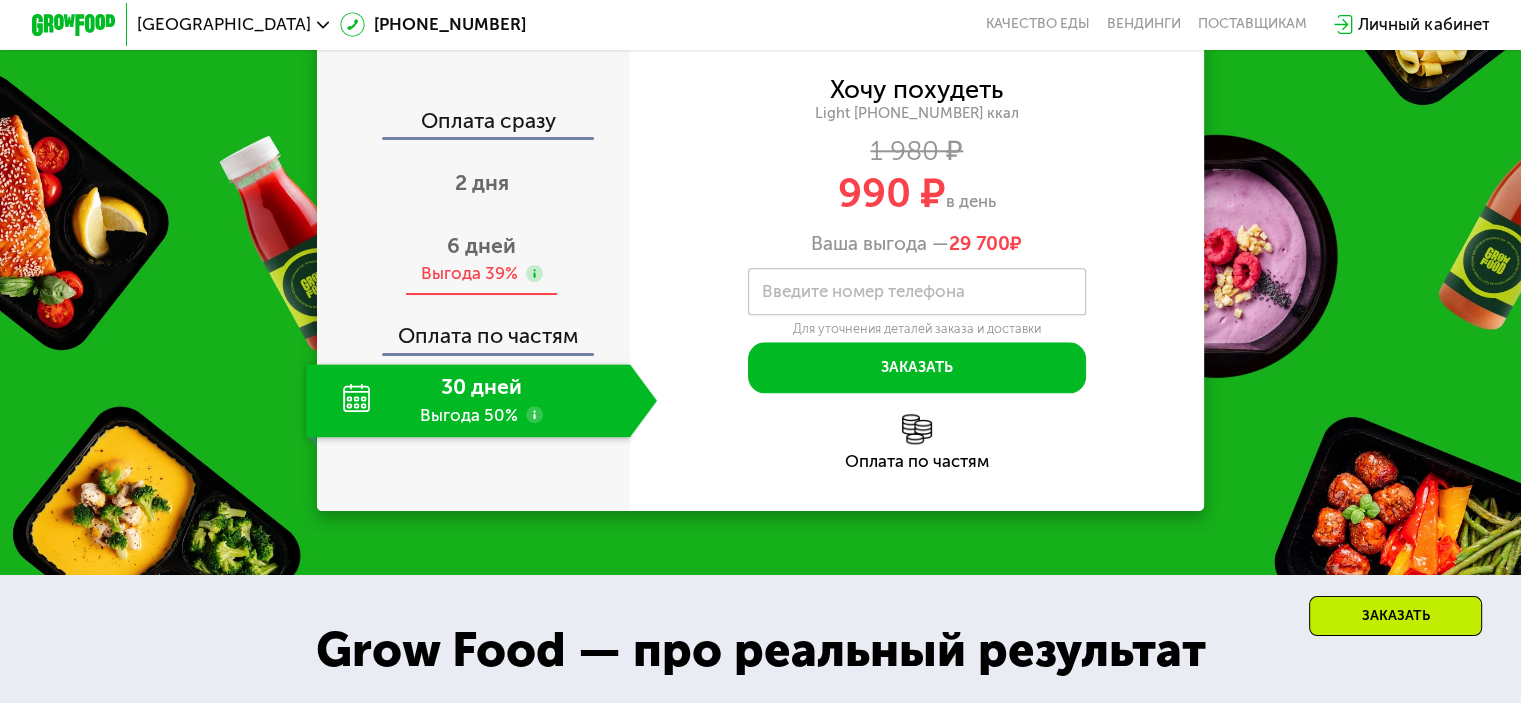 click on "6 дней" at bounding box center [481, 245] 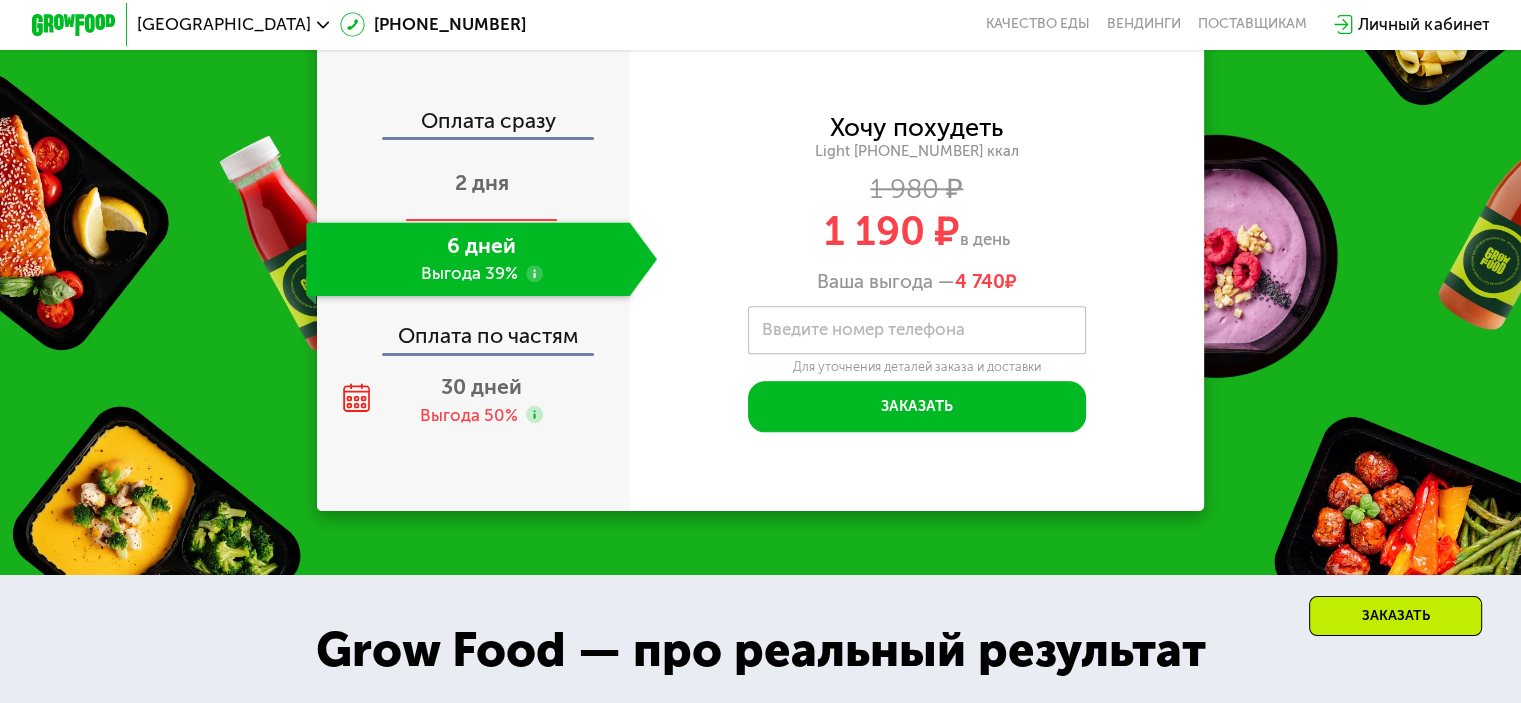 click on "2 дня" at bounding box center [482, 182] 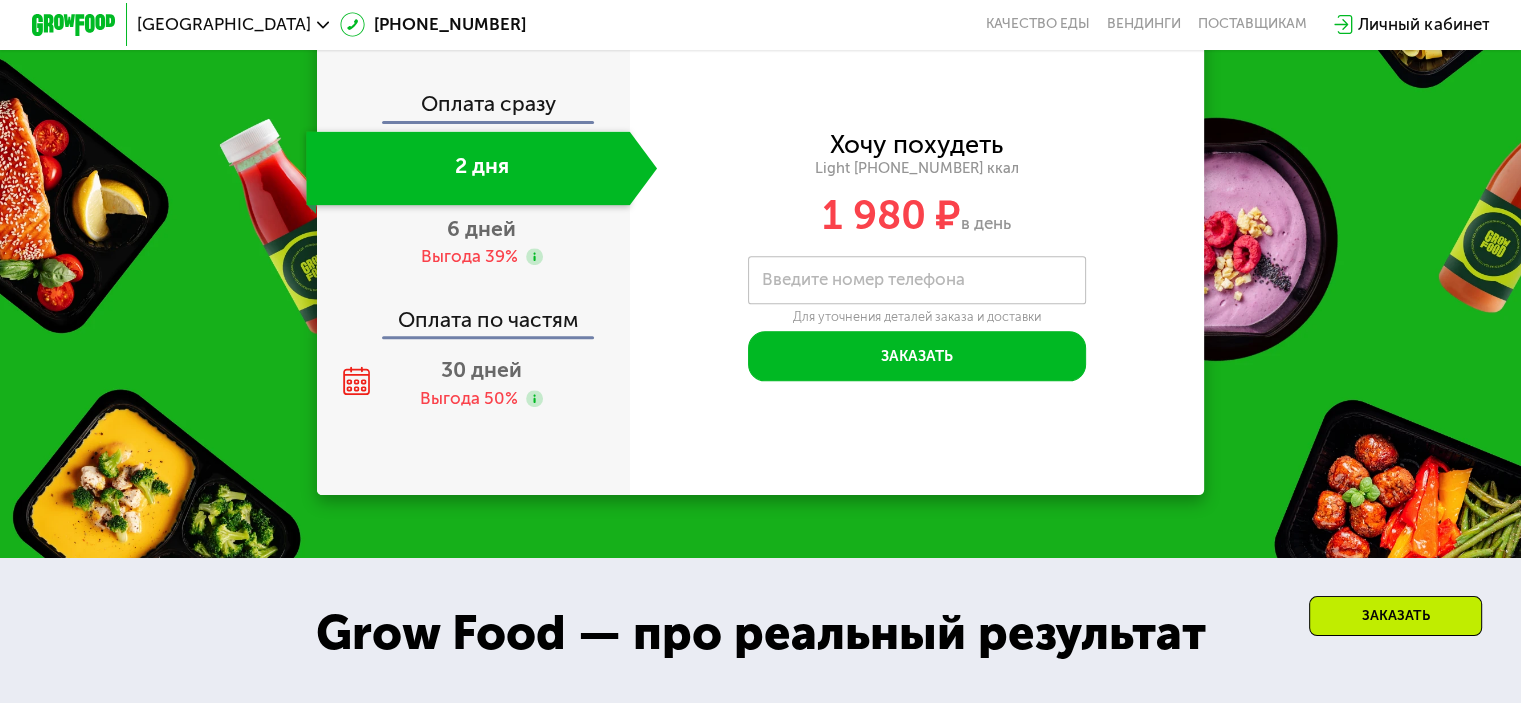click on "Оплата по частям" 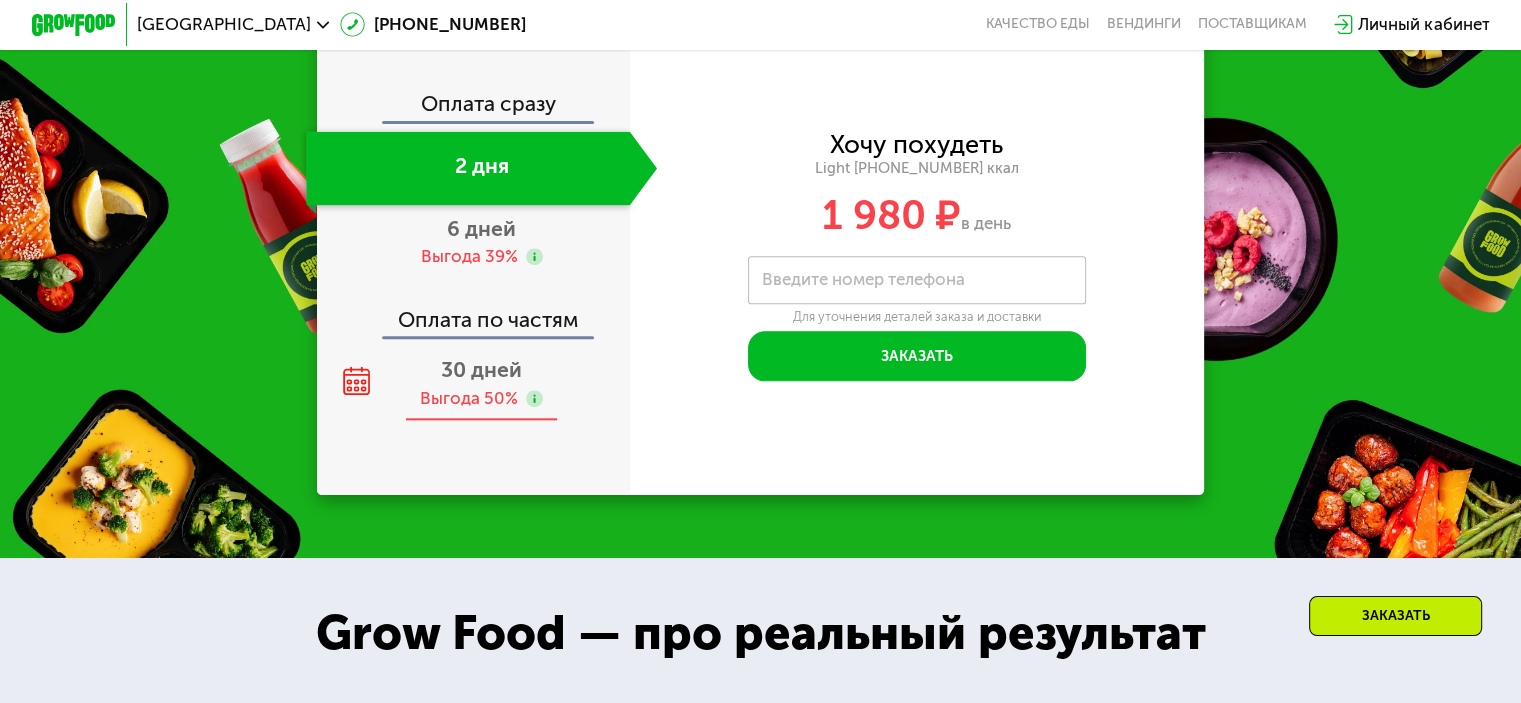 click on "30 дней" at bounding box center (481, 369) 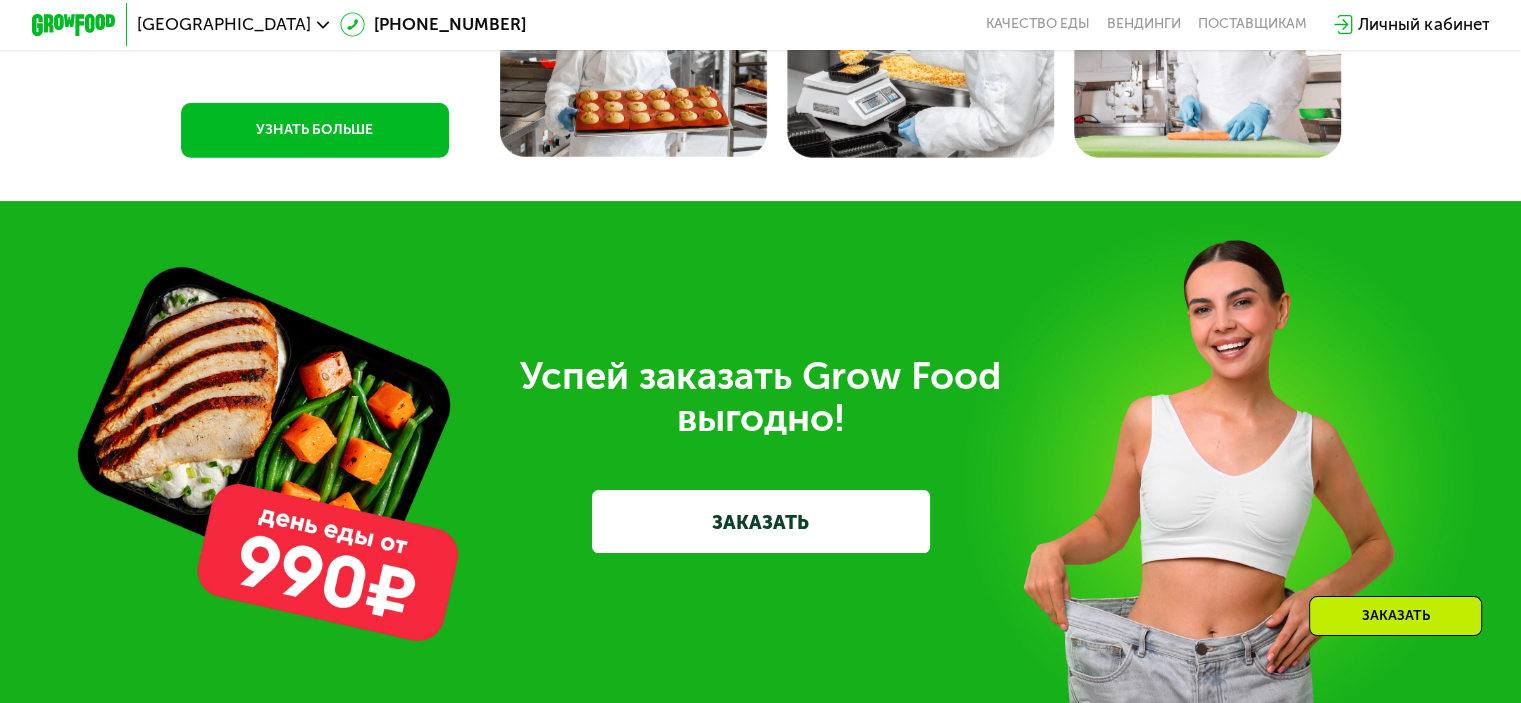 scroll, scrollTop: 5500, scrollLeft: 0, axis: vertical 